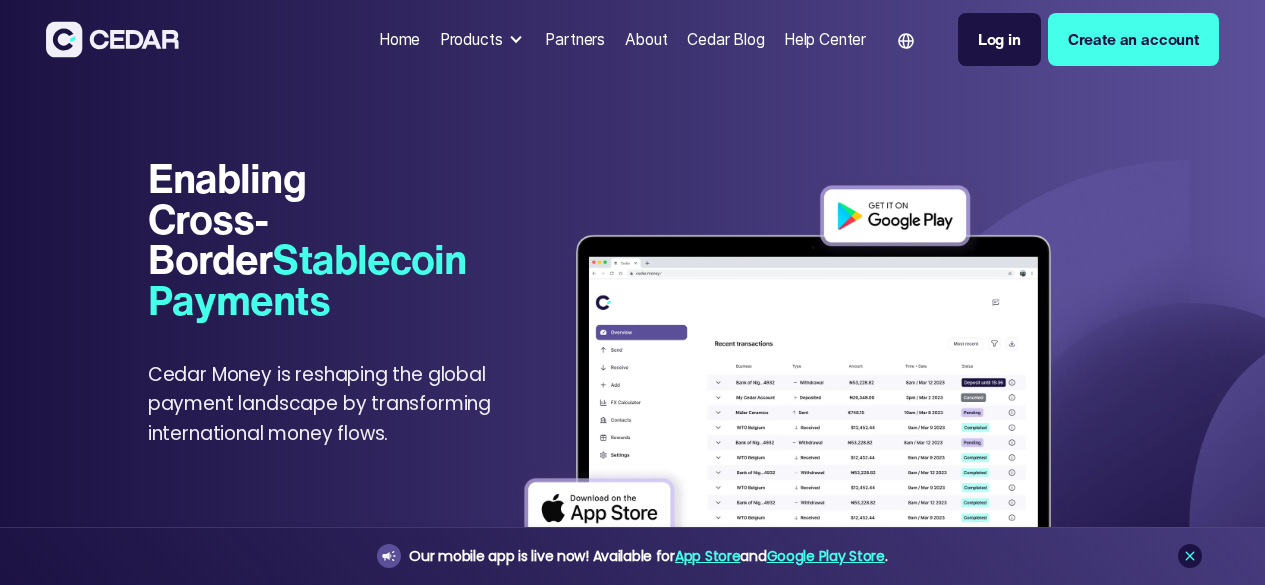scroll, scrollTop: 0, scrollLeft: 0, axis: both 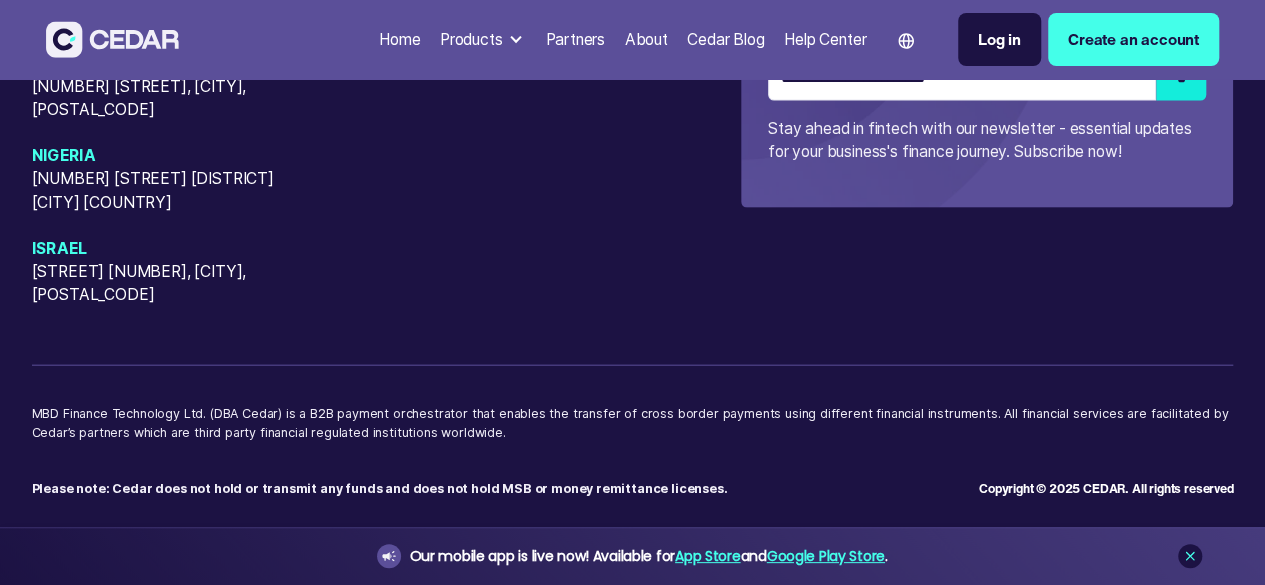 click on "Our mobile app is live now! Available for  App Store  and  Google Play Store ." at bounding box center (632, 556) 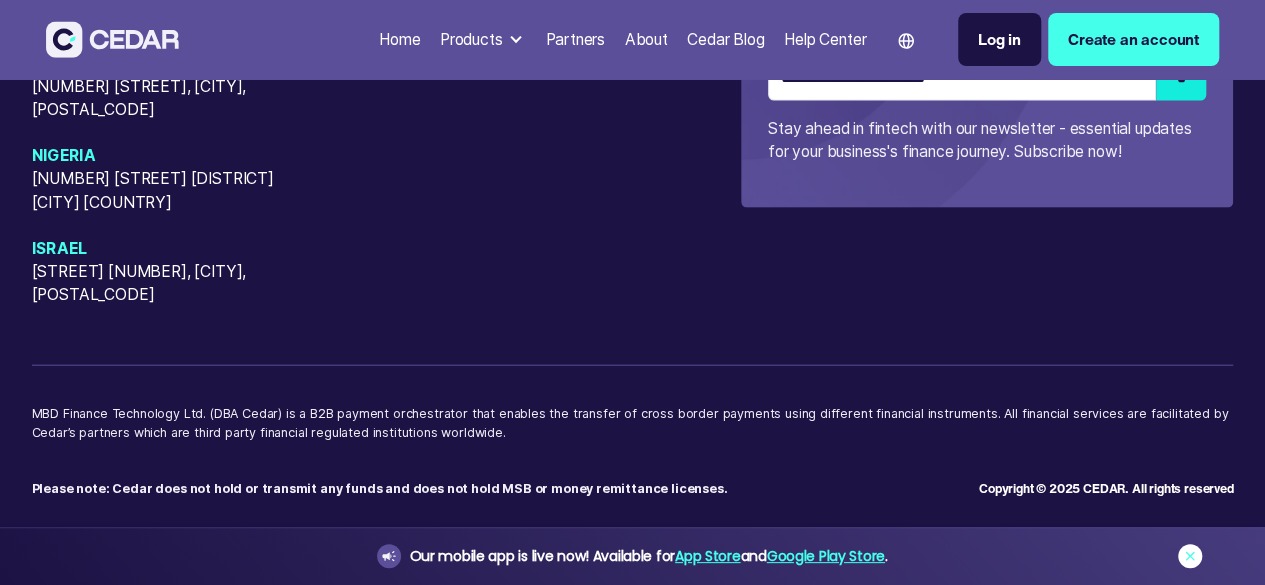 click 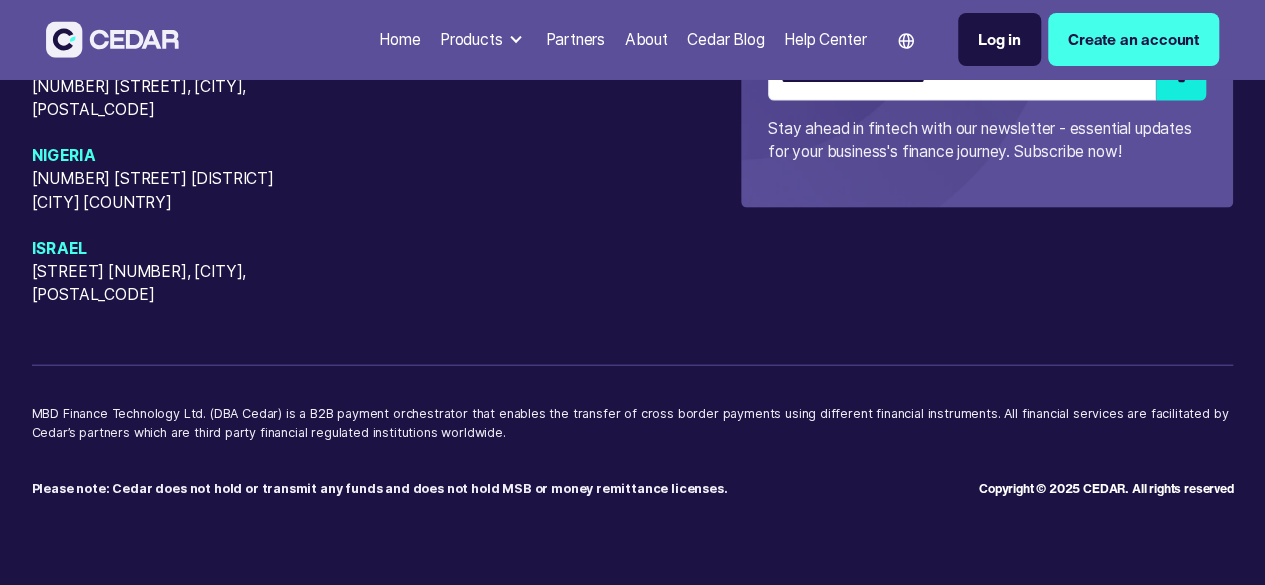 scroll, scrollTop: 10212, scrollLeft: 0, axis: vertical 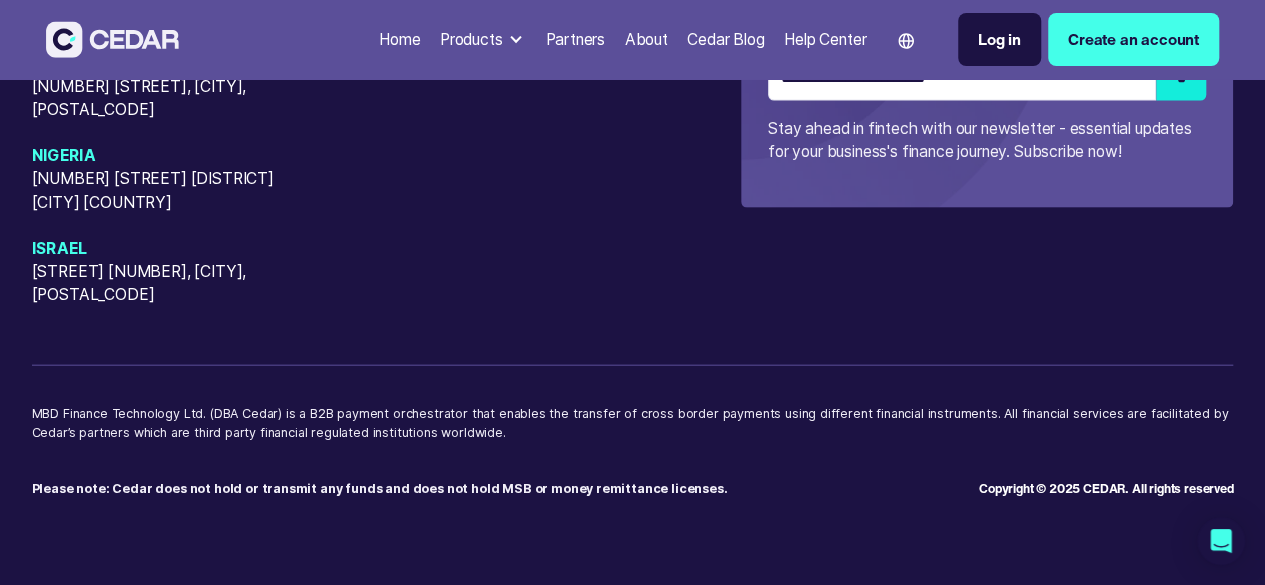 click on "Speak to Sales" at bounding box center [789, -81] 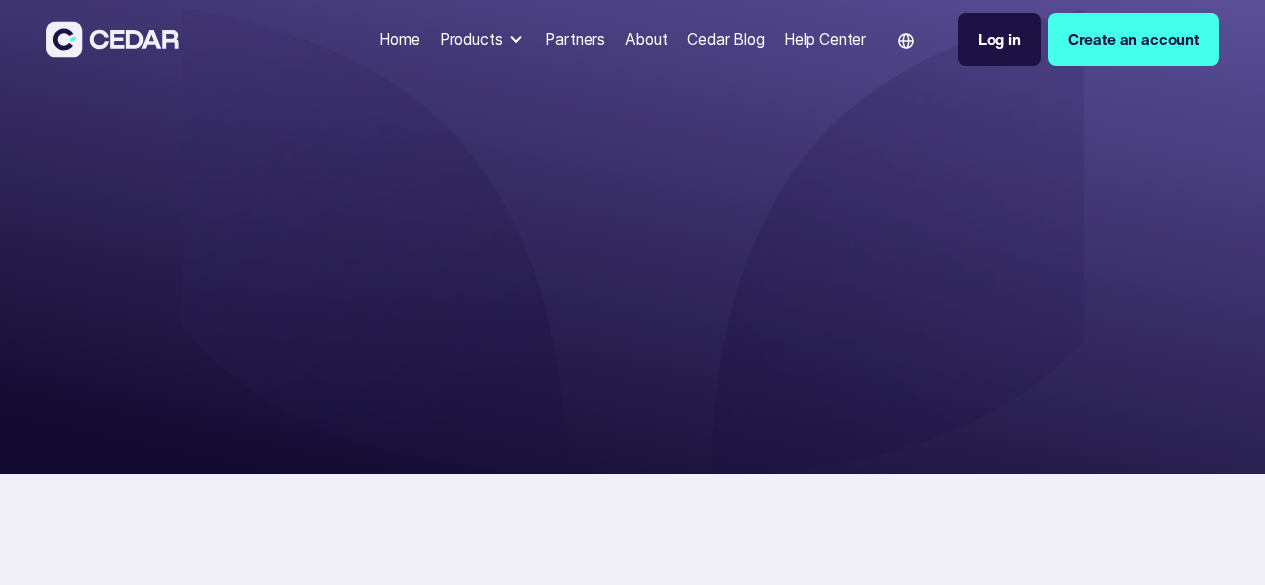 scroll, scrollTop: 0, scrollLeft: 0, axis: both 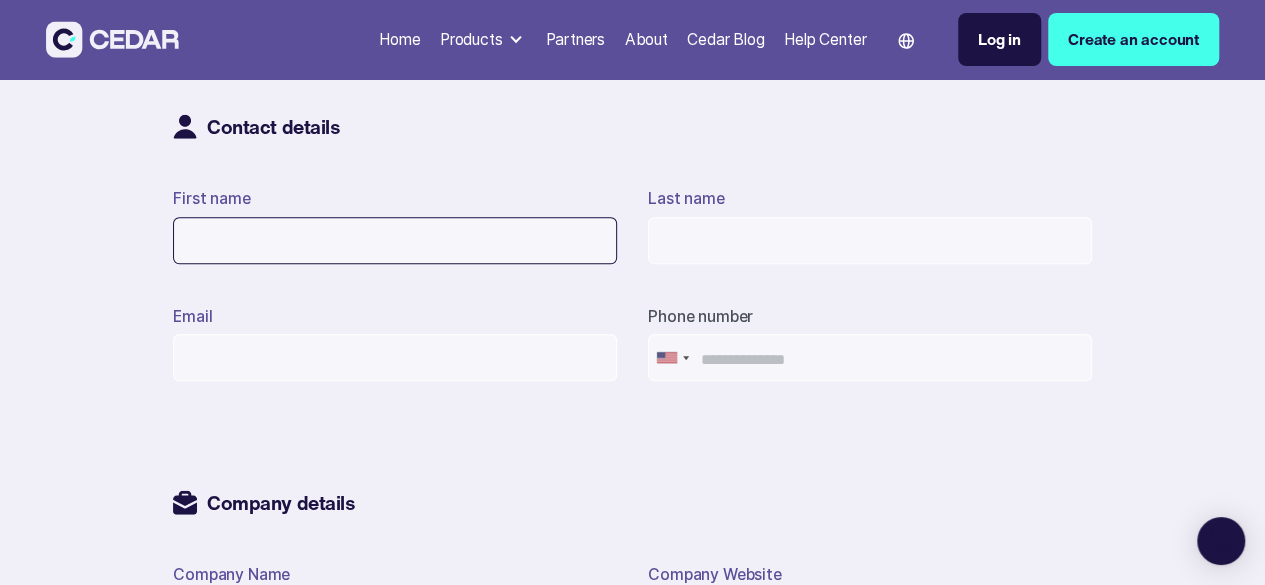 click on "First name" at bounding box center [395, 240] 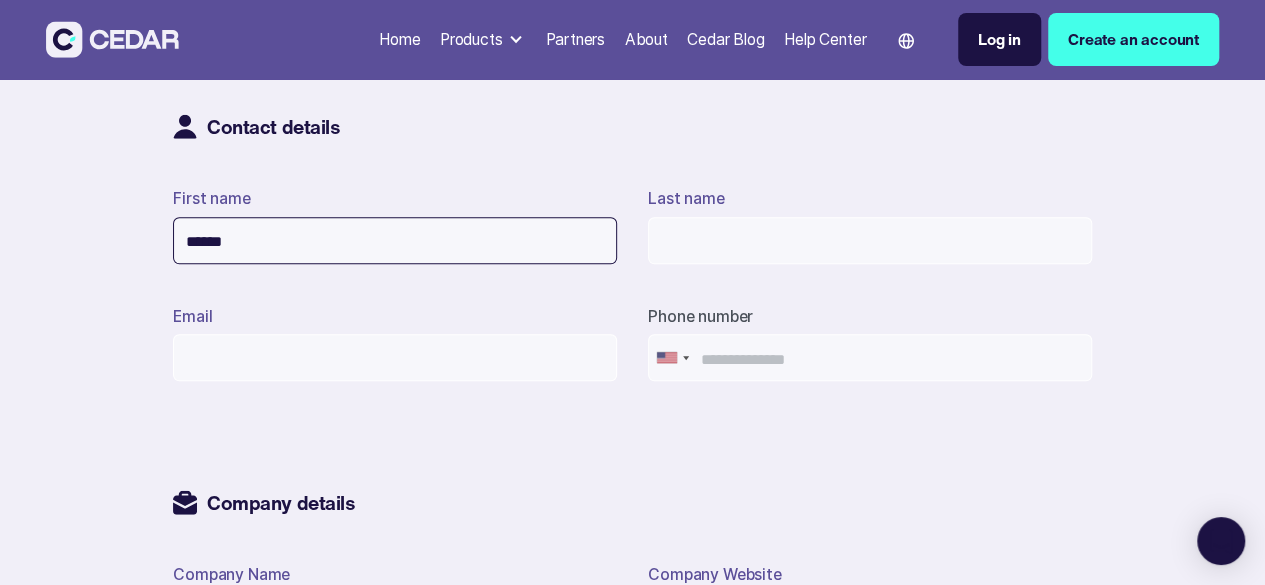type on "******" 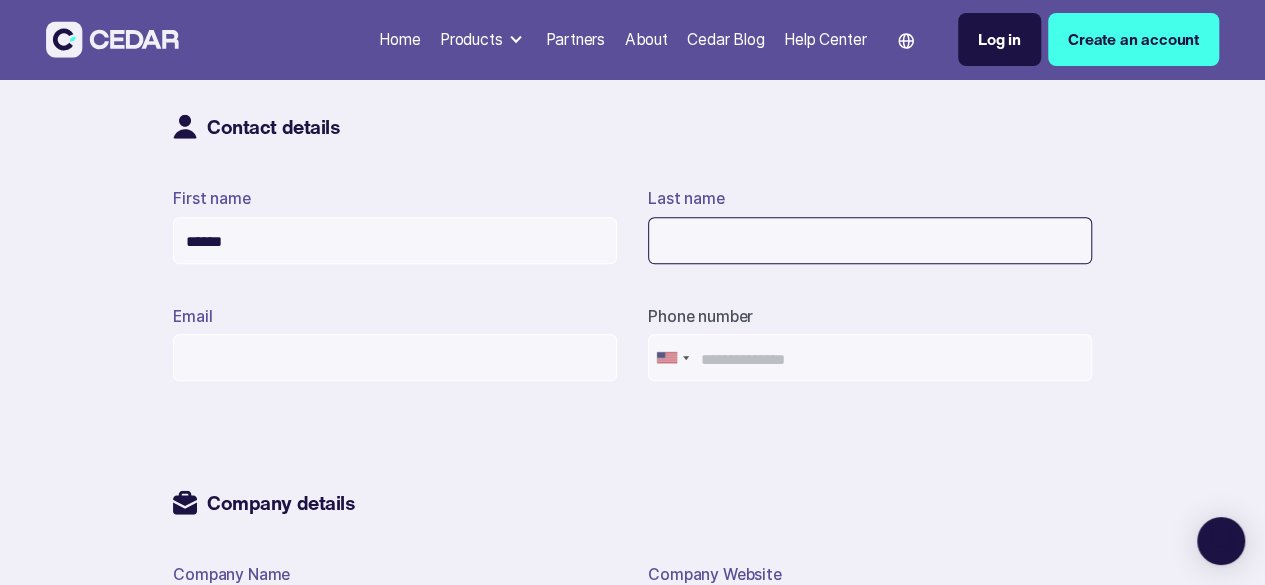 click on "Last name" at bounding box center (870, 240) 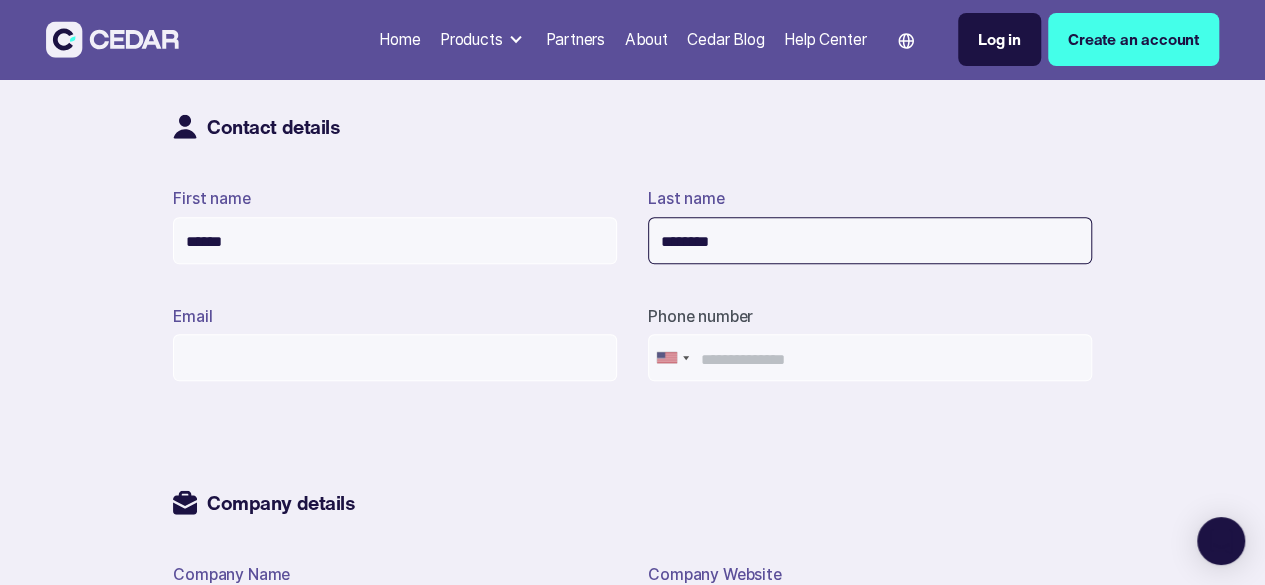 type on "********" 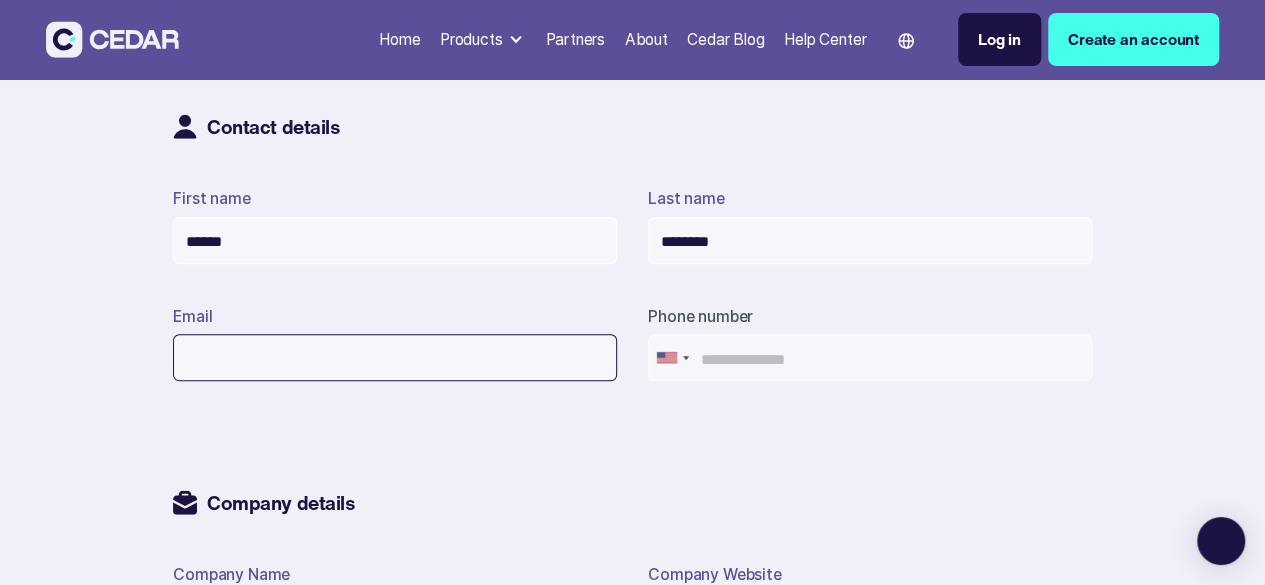 click on "Email" at bounding box center (395, 357) 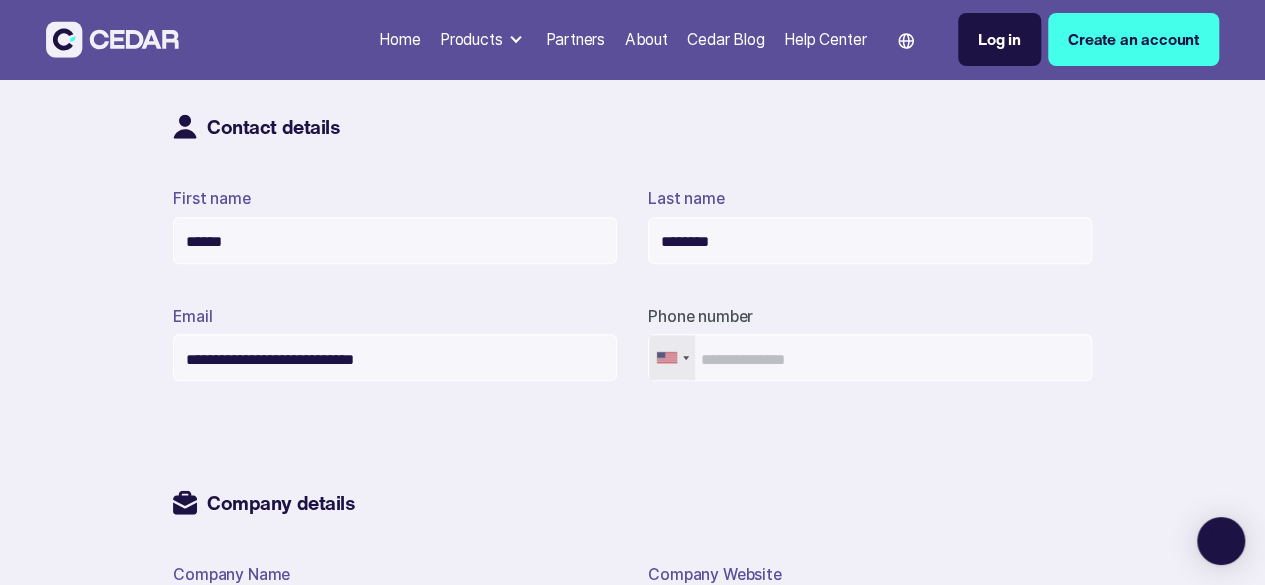 click at bounding box center [672, 357] 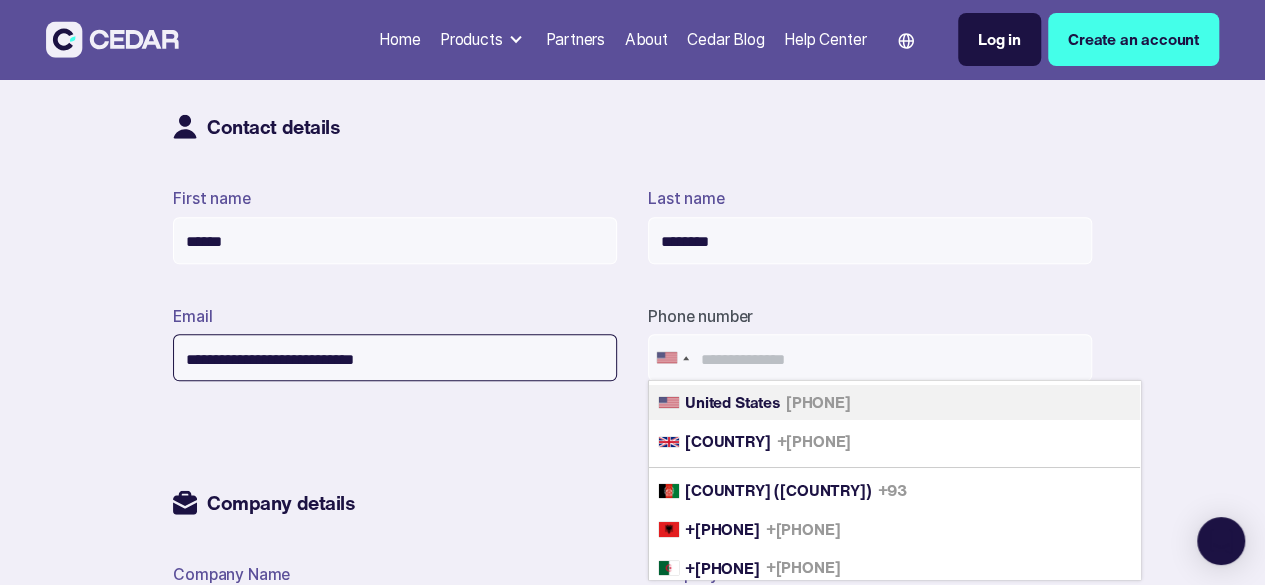 click on "**********" at bounding box center [395, 357] 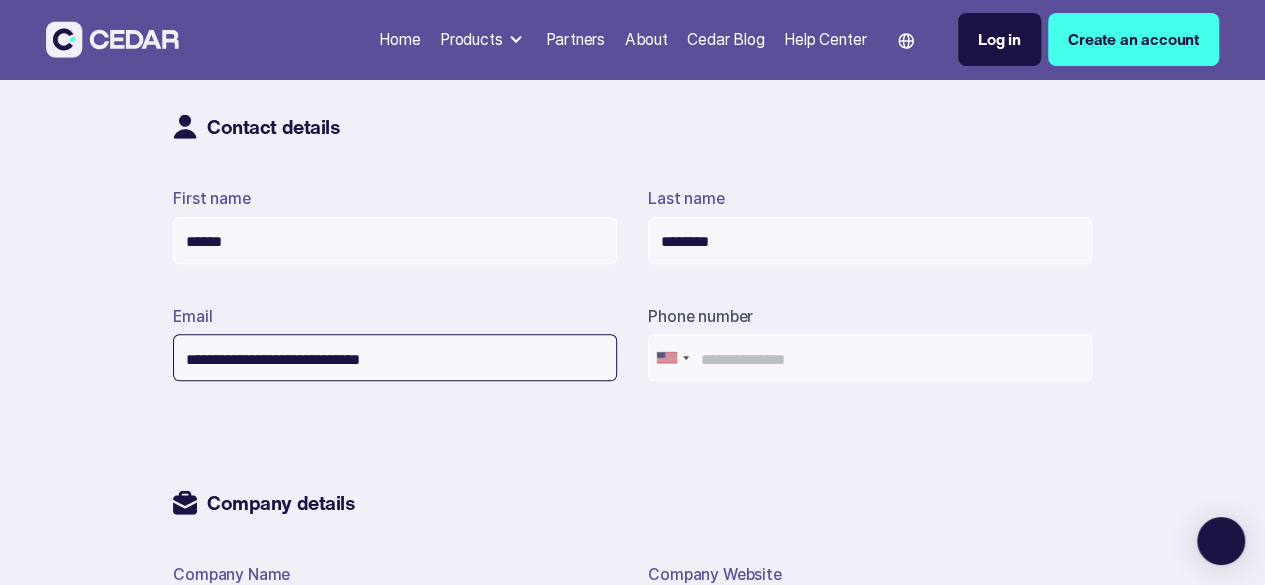 click on "**********" at bounding box center [395, 357] 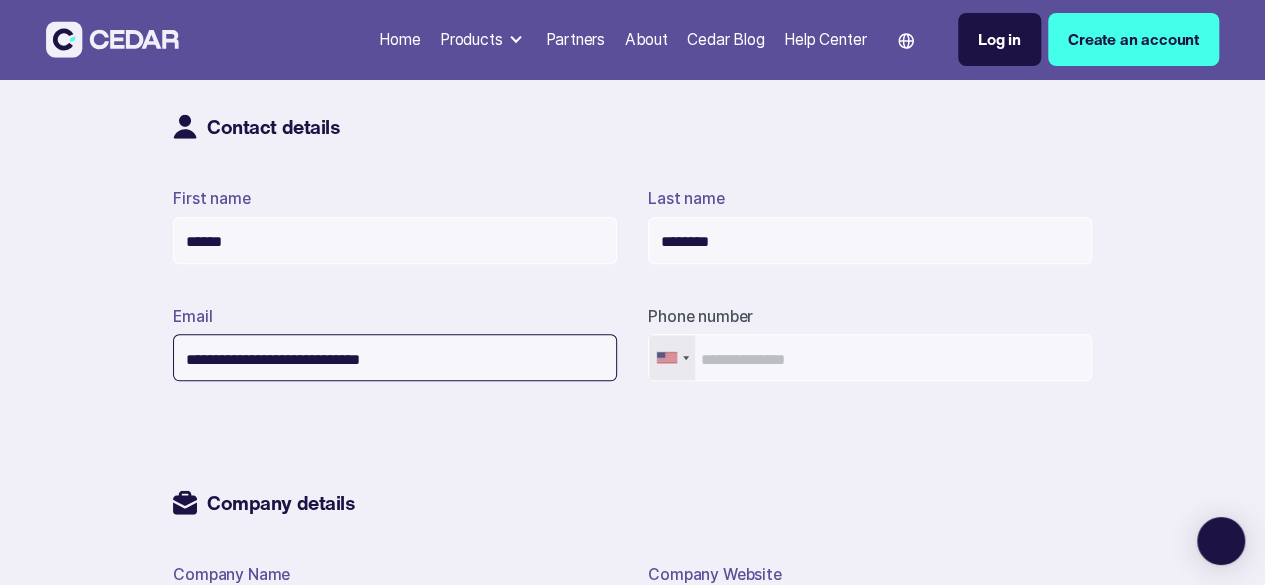 type on "**********" 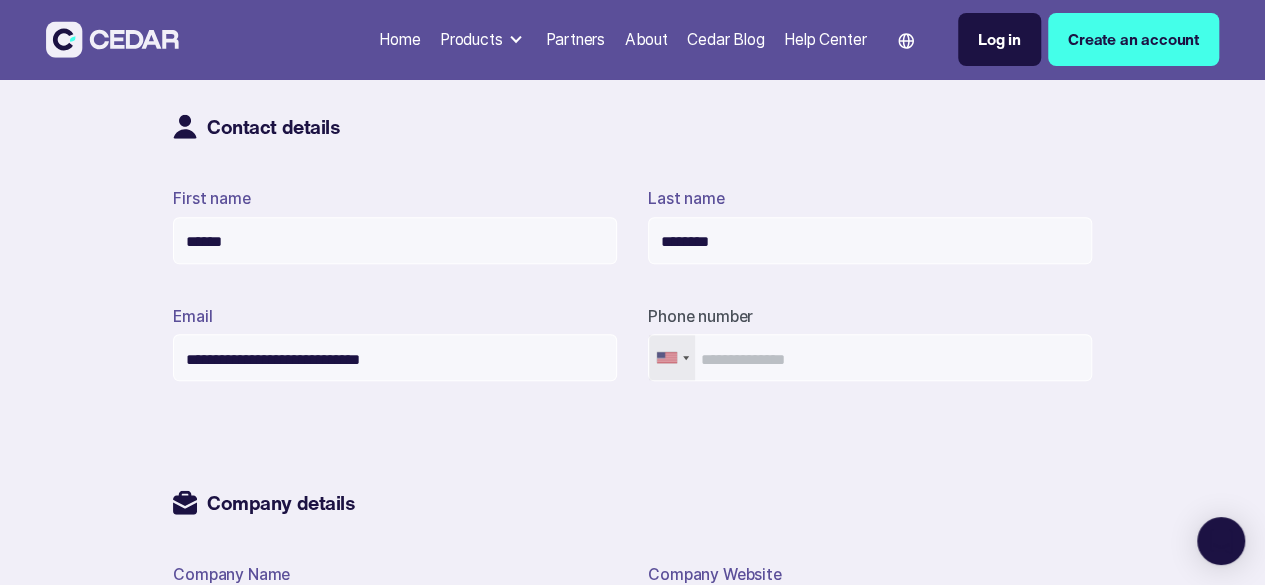 click at bounding box center (672, 357) 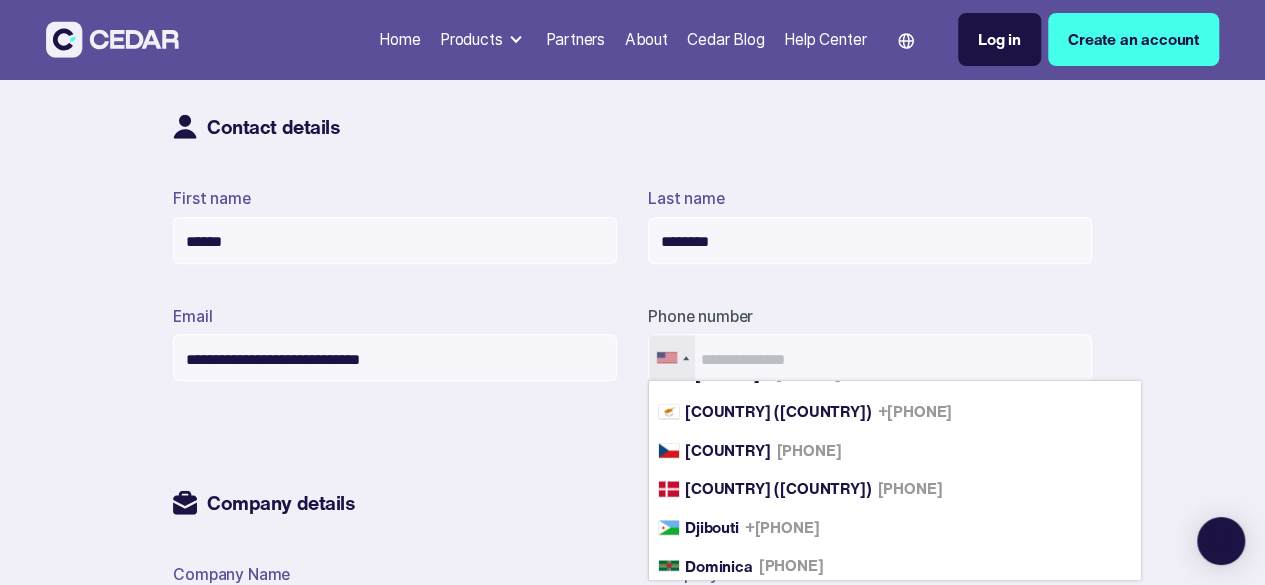 scroll, scrollTop: 2408, scrollLeft: 0, axis: vertical 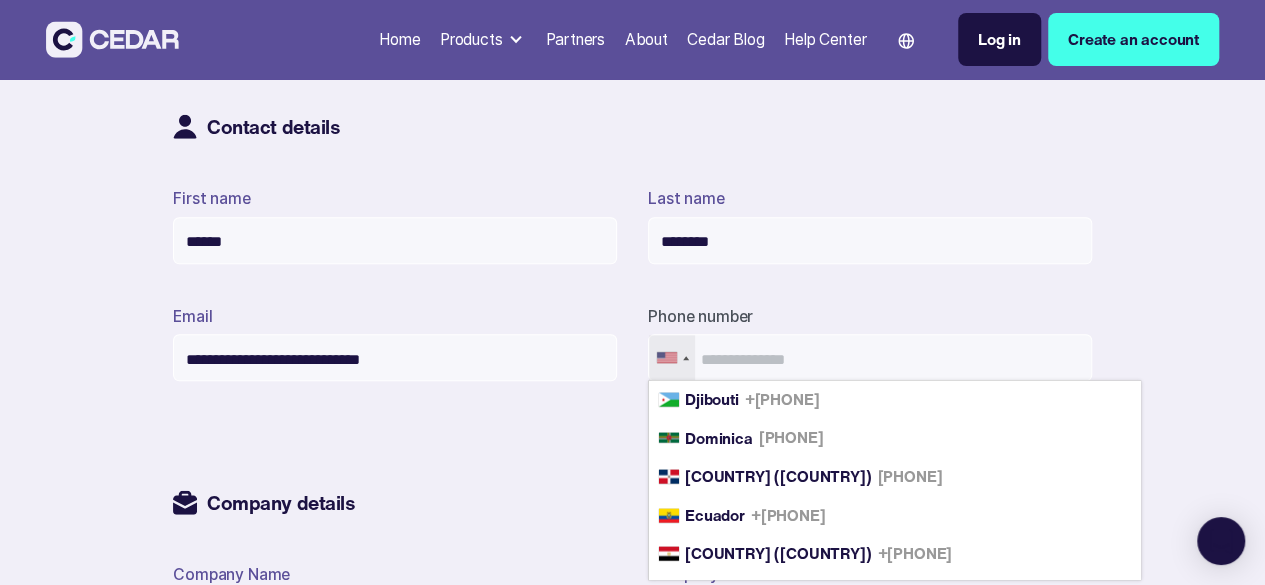 click on "France" at bounding box center [710, 977] 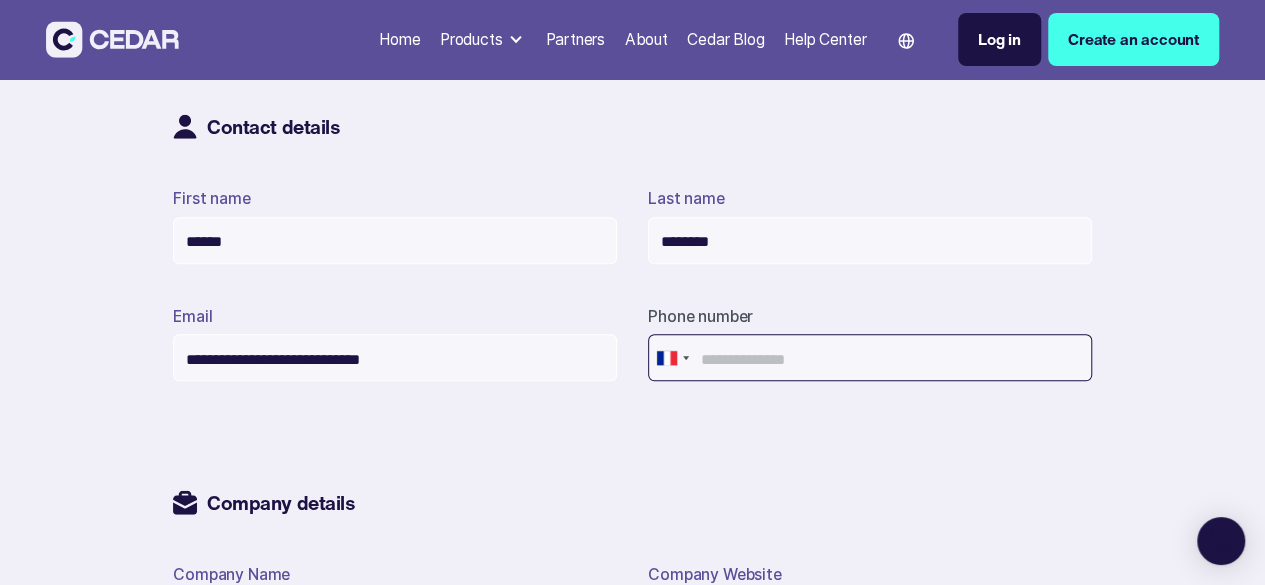 click at bounding box center (870, 357) 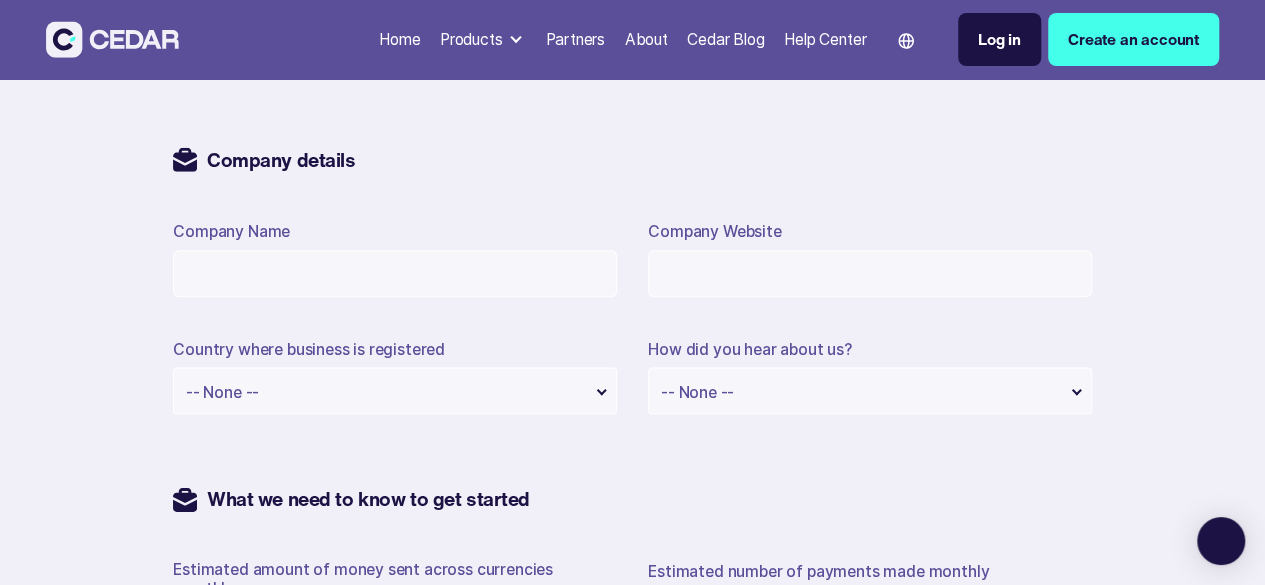 scroll, scrollTop: 1118, scrollLeft: 0, axis: vertical 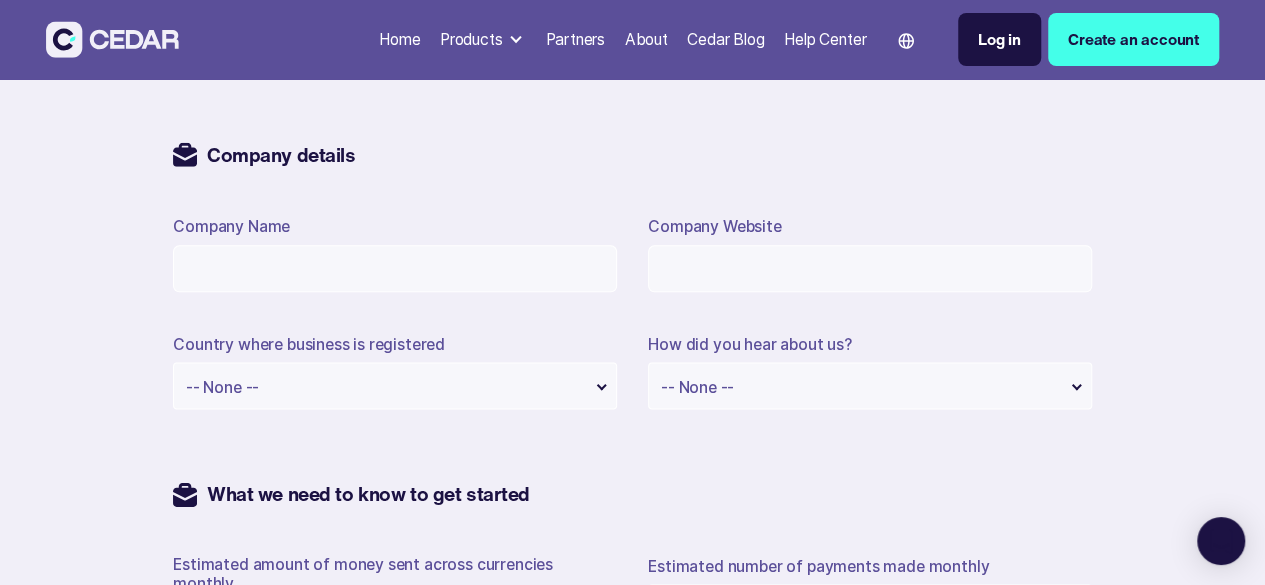type on "*********" 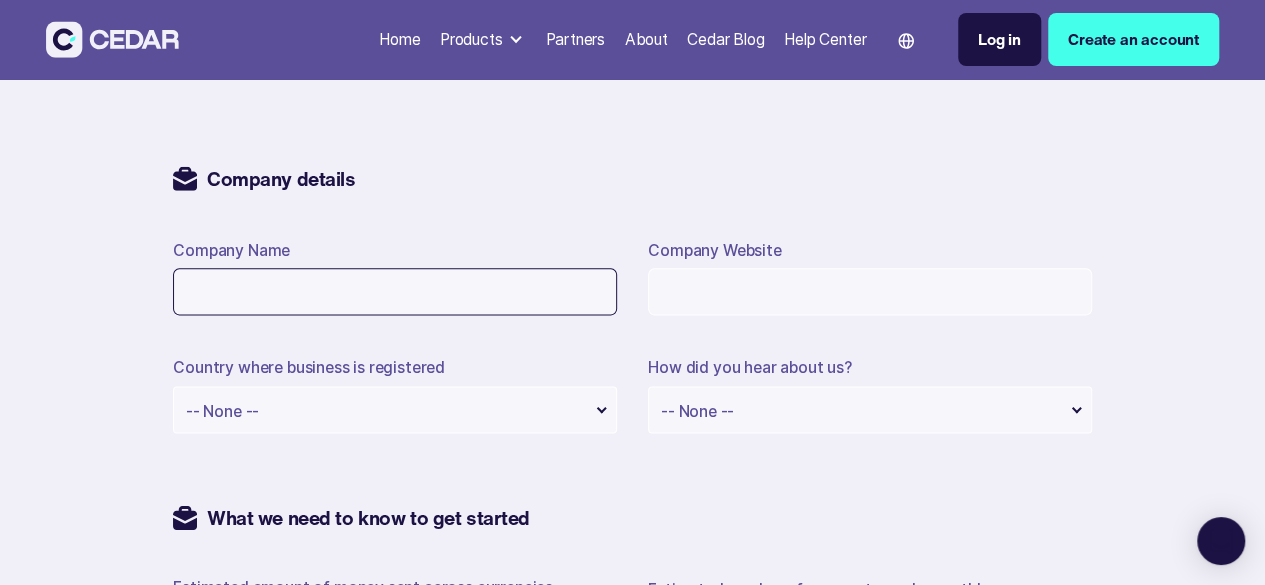 click on "Company Name" at bounding box center [395, 277] 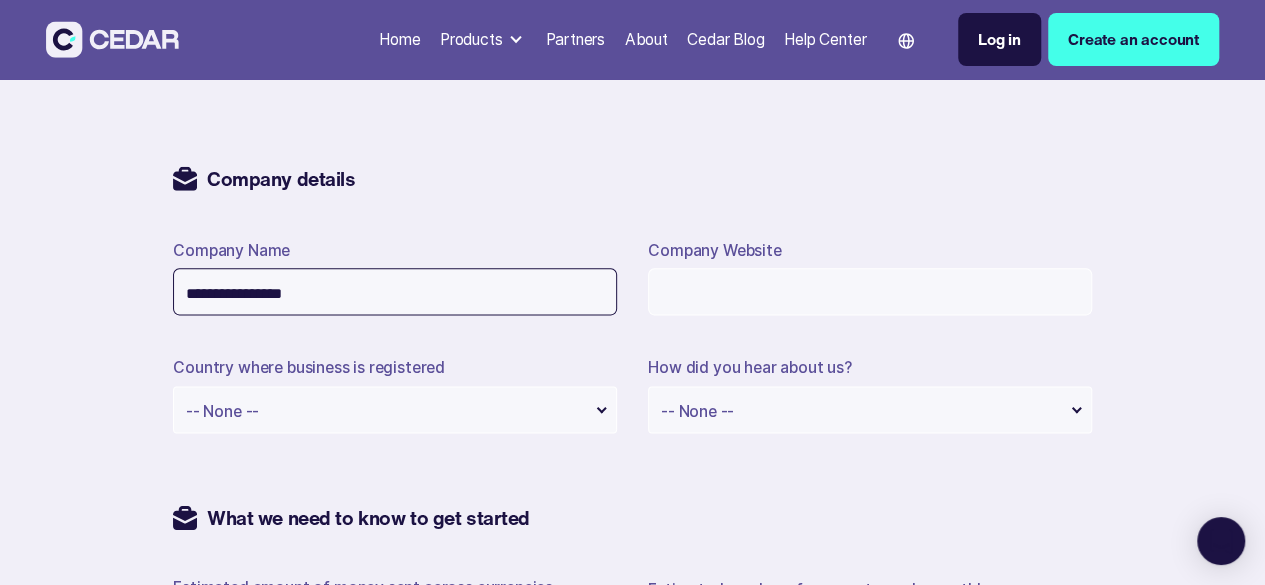 type on "**********" 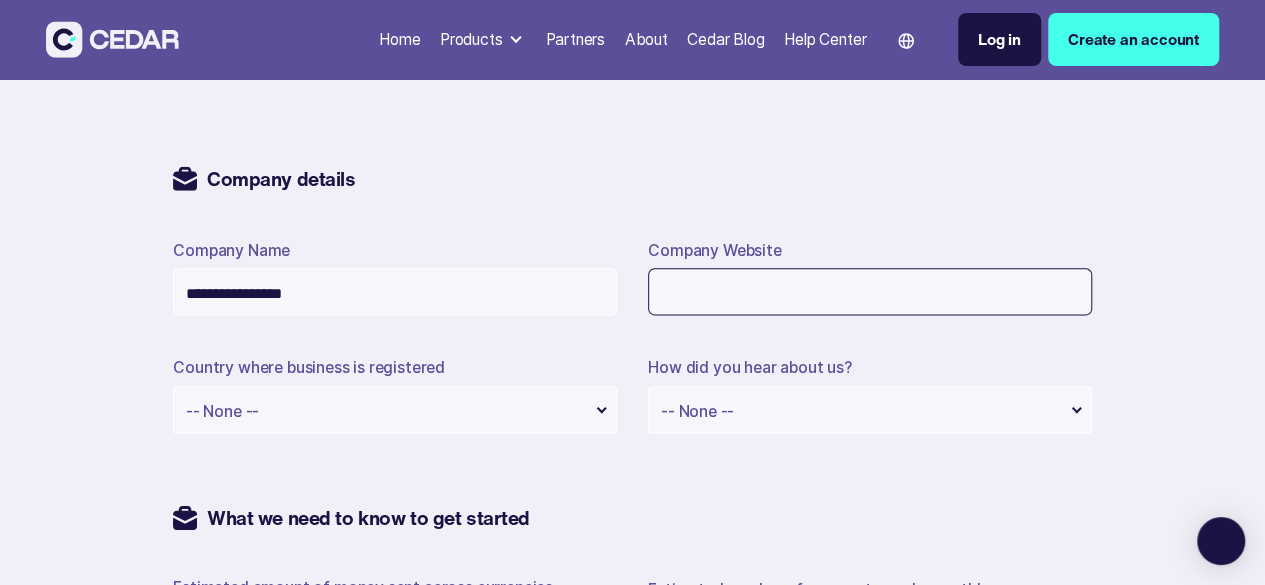 click on "Company Website" at bounding box center (870, 291) 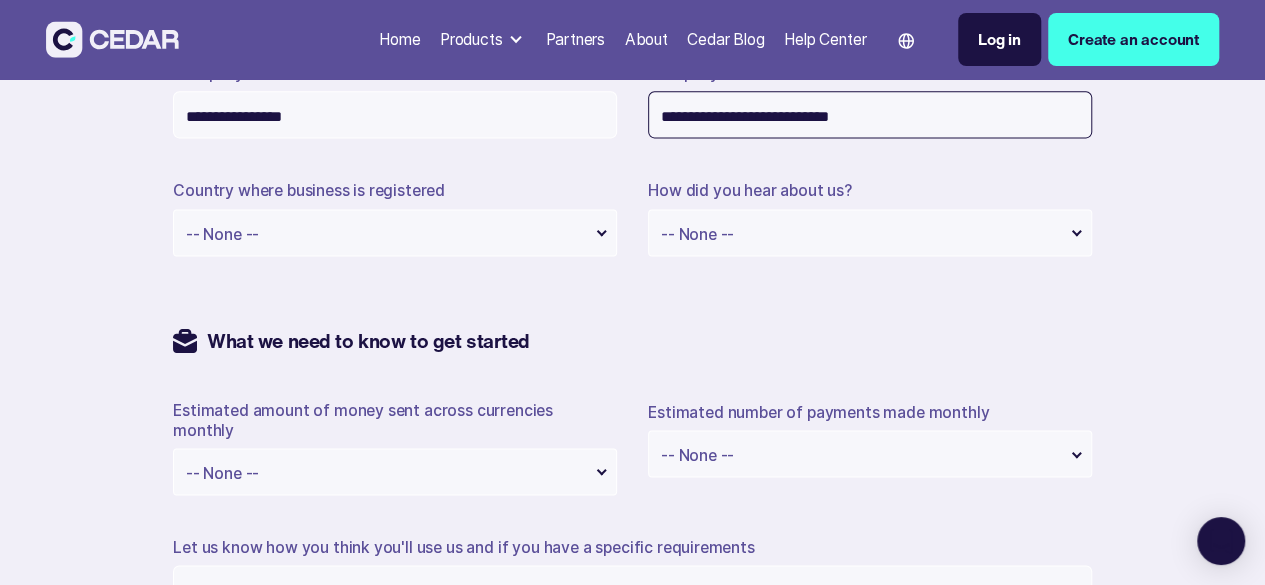 scroll, scrollTop: 1297, scrollLeft: 0, axis: vertical 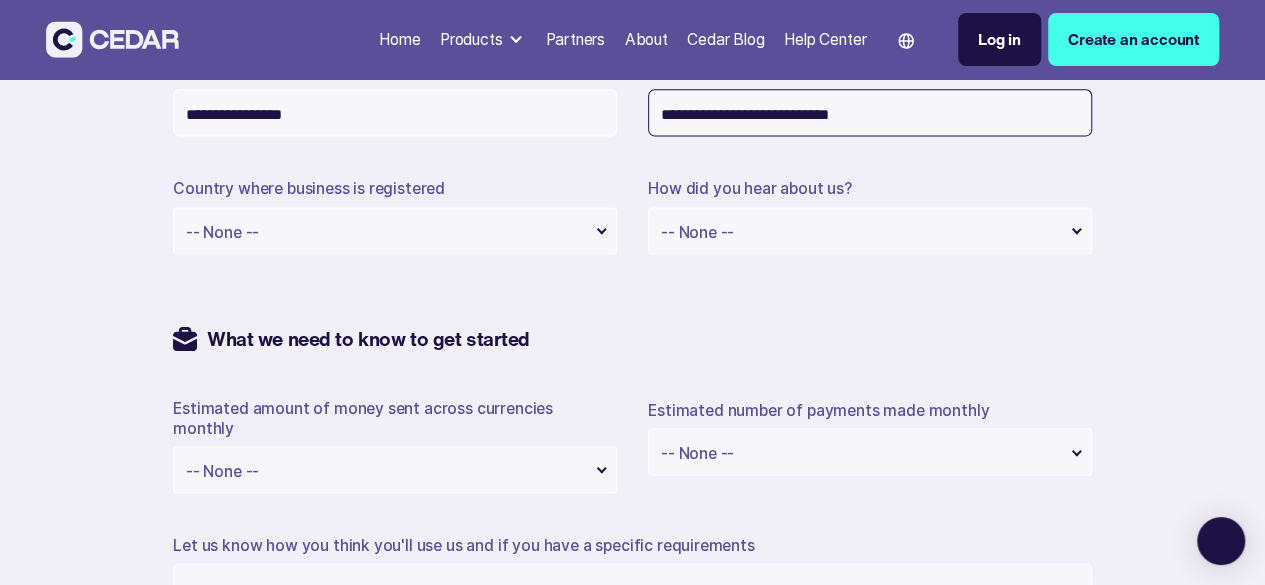 type on "**********" 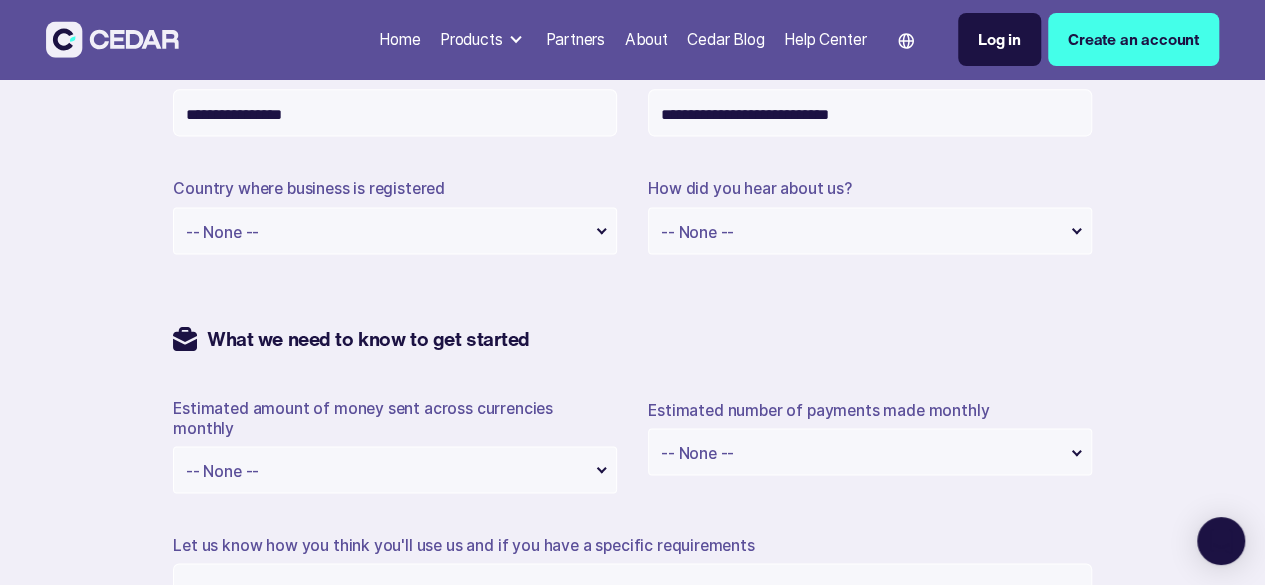 click on "[COUNTRY]" at bounding box center [395, 230] 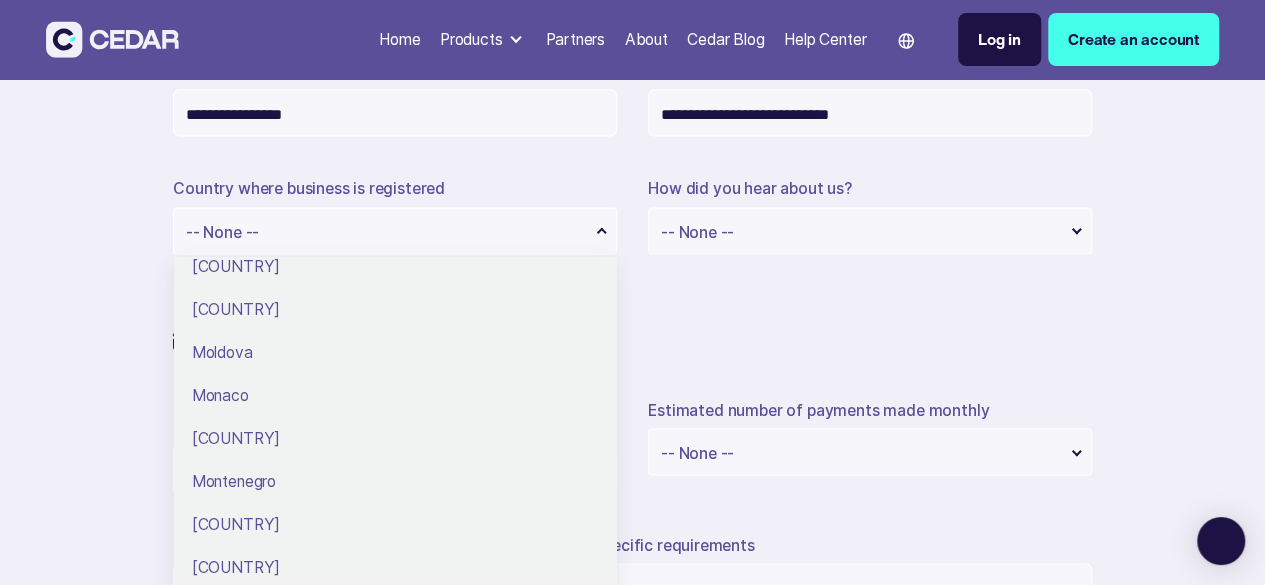 scroll, scrollTop: 6602, scrollLeft: 0, axis: vertical 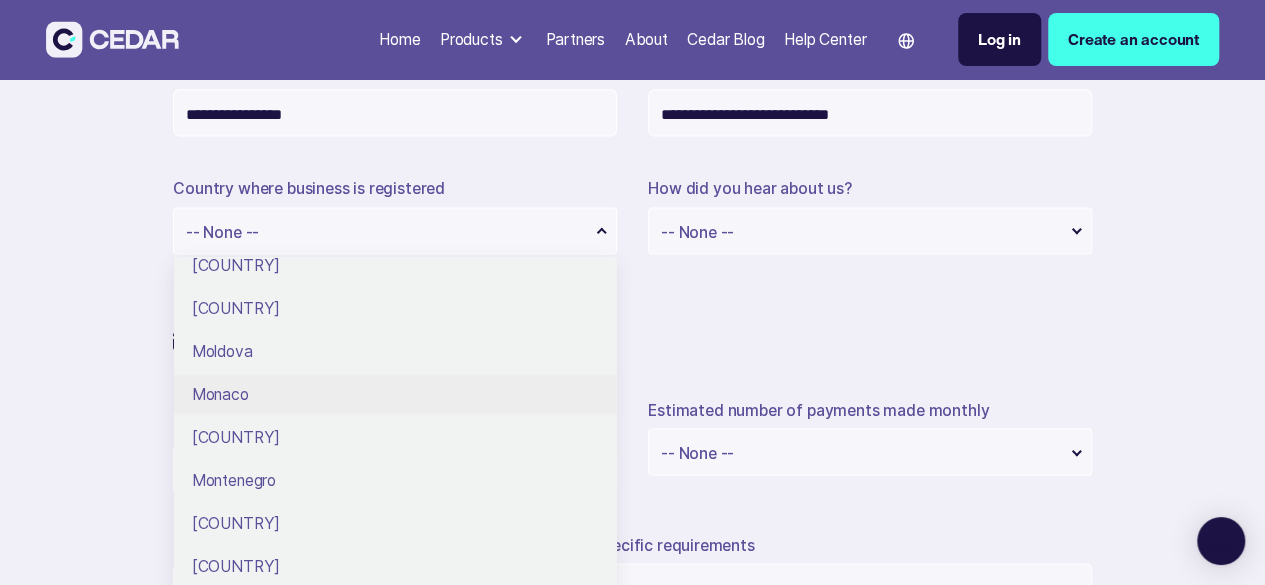 click on "Monaco" at bounding box center [395, 393] 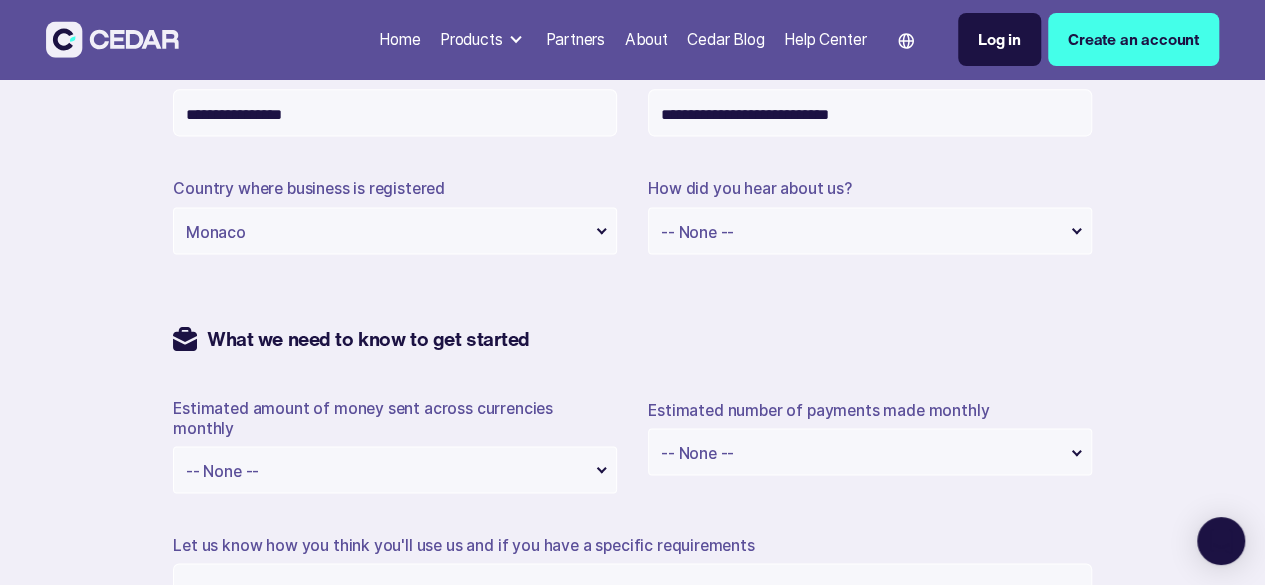 click on "-- None --" at bounding box center (697, 232) 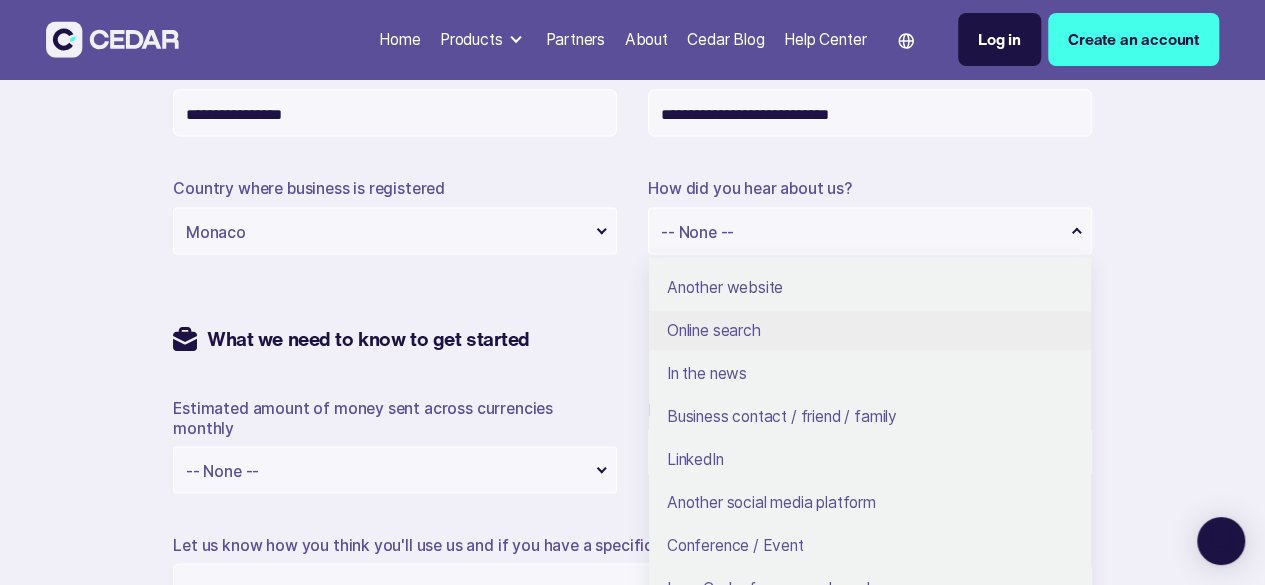 click on "Online search" at bounding box center [870, 330] 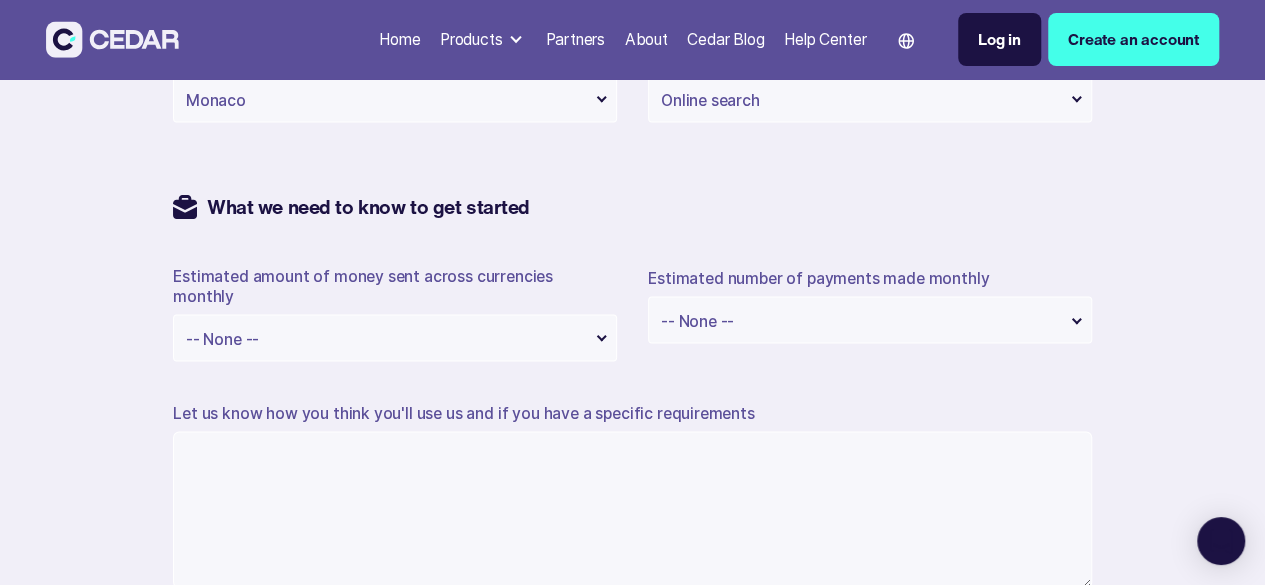 scroll, scrollTop: 1447, scrollLeft: 0, axis: vertical 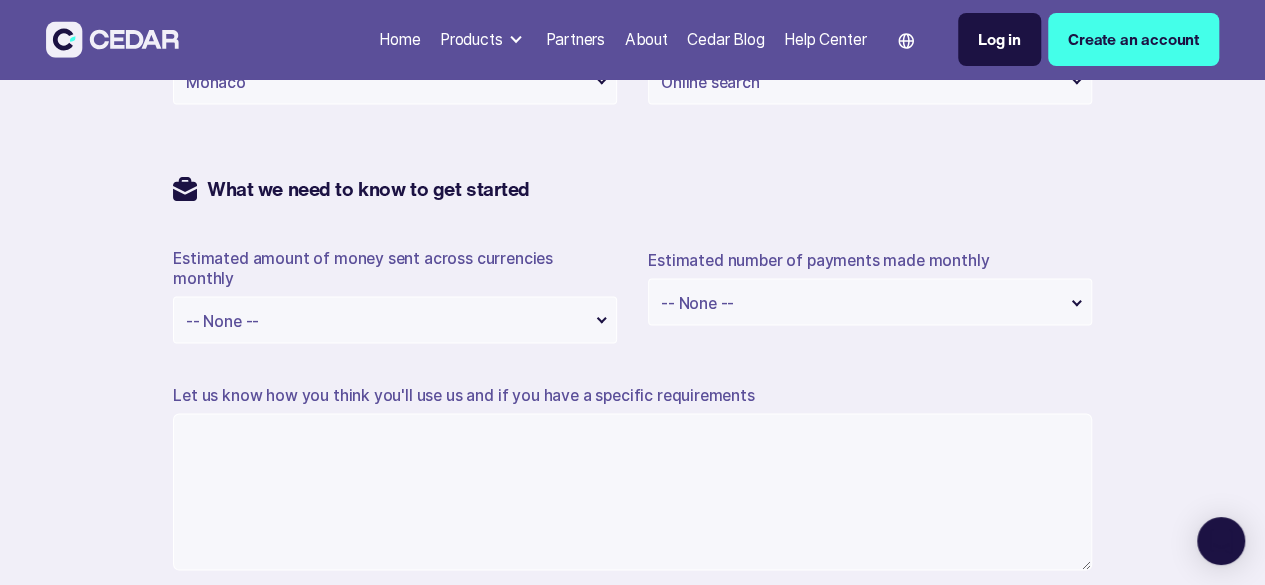 click on "-- None -- -- None -- $50,000 or less $50,000 to $100,000 $100,000 to $500,000 $500,000 to $1,000,000 $1,000,000 to $10,000,000 $10,000,000 or more" at bounding box center [395, 319] 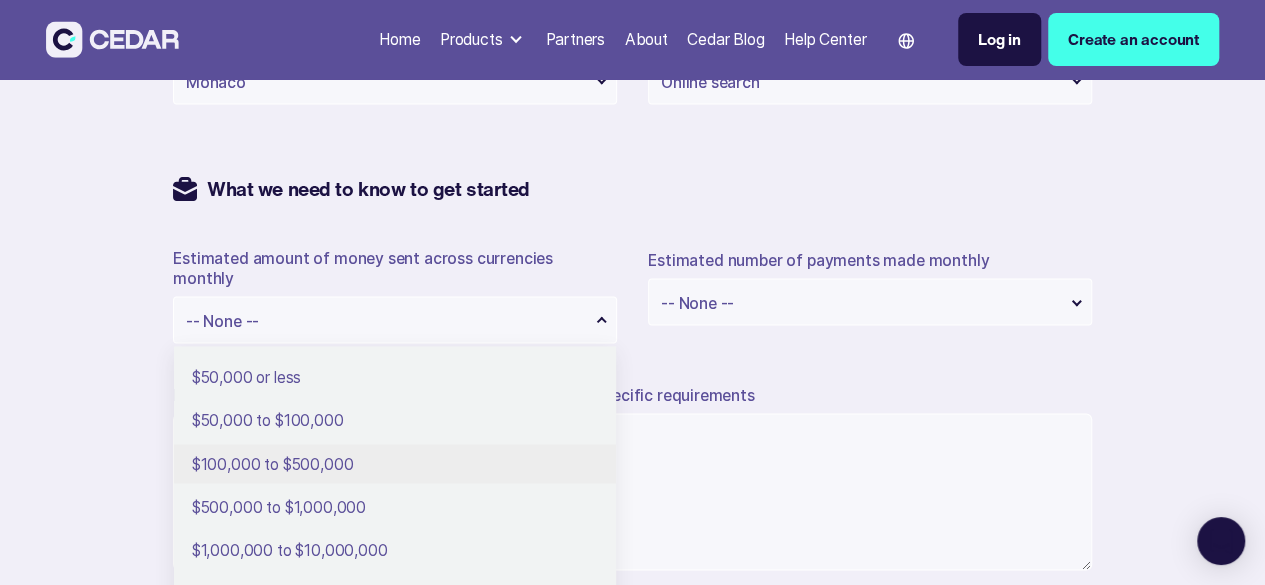 click on "$100,000 to $500,000" at bounding box center [395, 463] 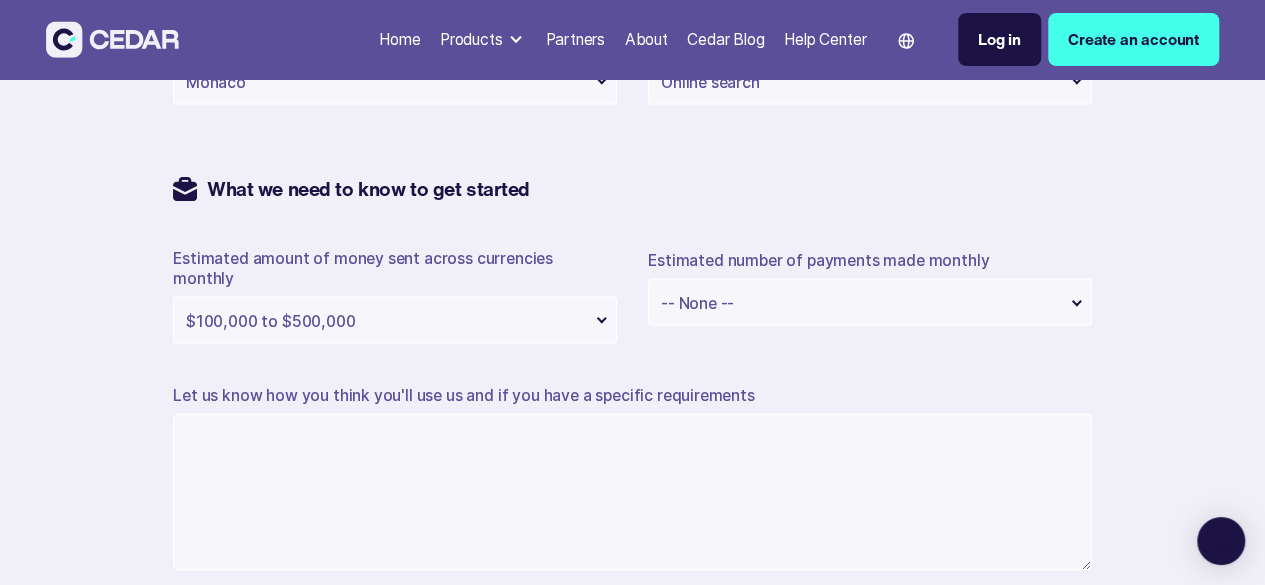 click on "-- None -- -- None -- 1-10 11-50 51-100 101-500 501-5,000 5,001+" at bounding box center (870, 301) 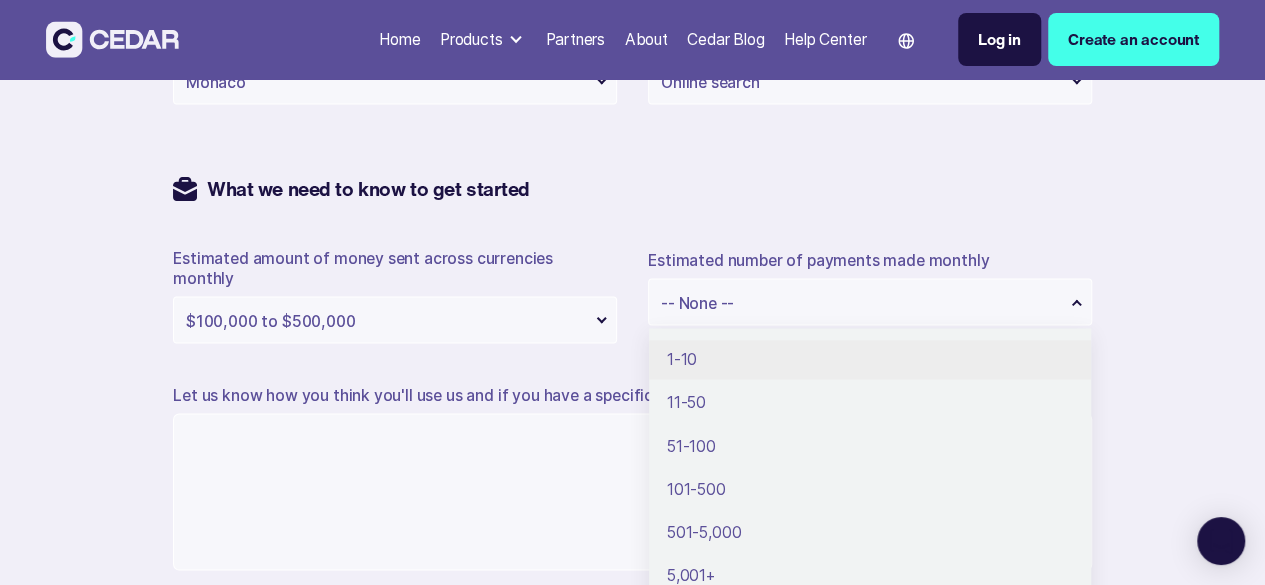click on "1-10" at bounding box center [870, 359] 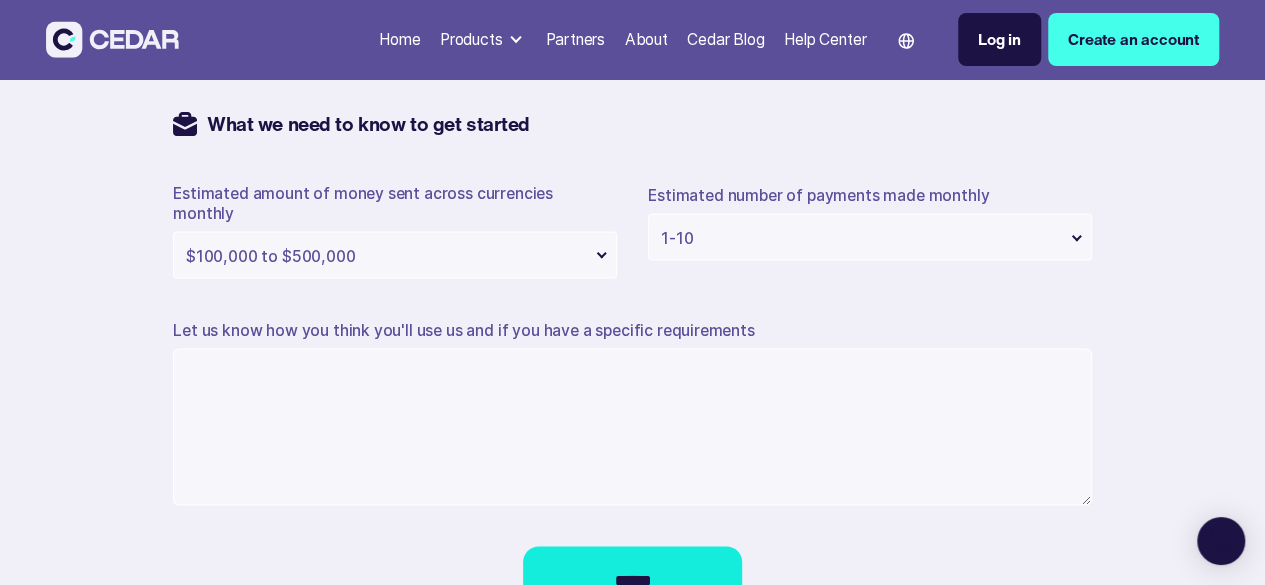 scroll, scrollTop: 1515, scrollLeft: 0, axis: vertical 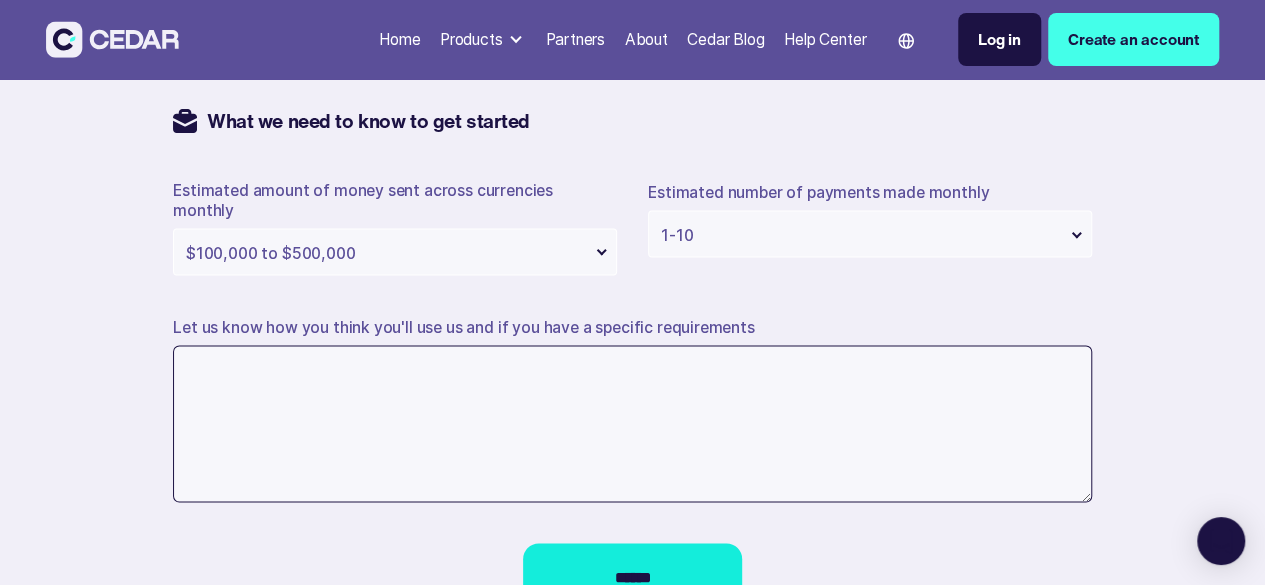 click on "Let us know how you think you'll use us and if you have a specific requirements" at bounding box center [632, 423] 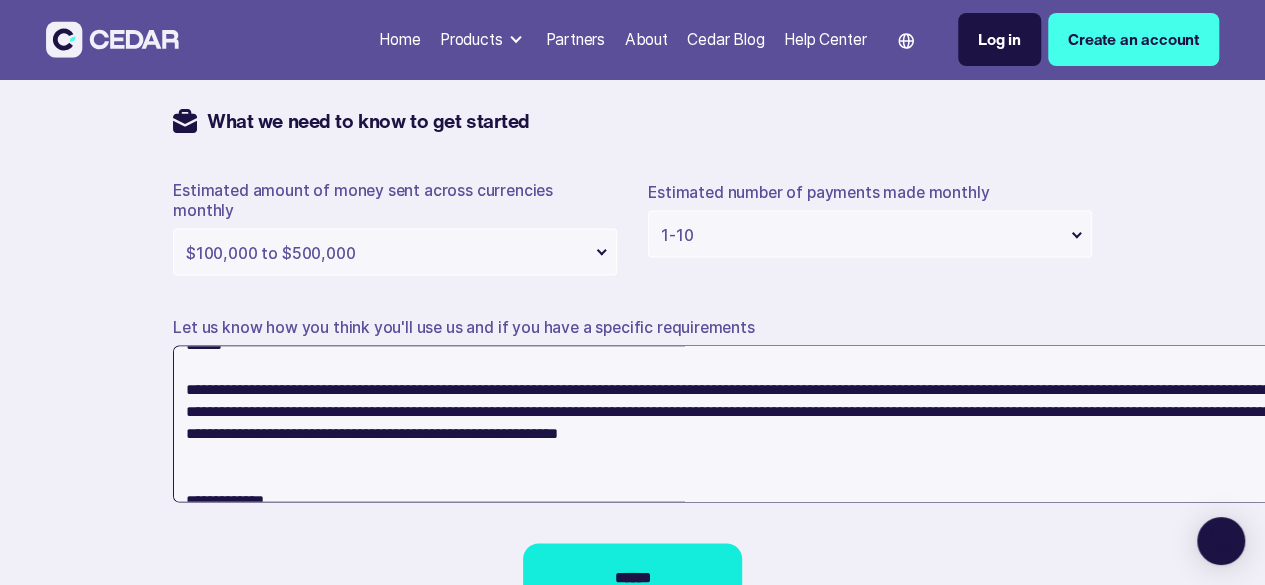 scroll, scrollTop: 27, scrollLeft: 0, axis: vertical 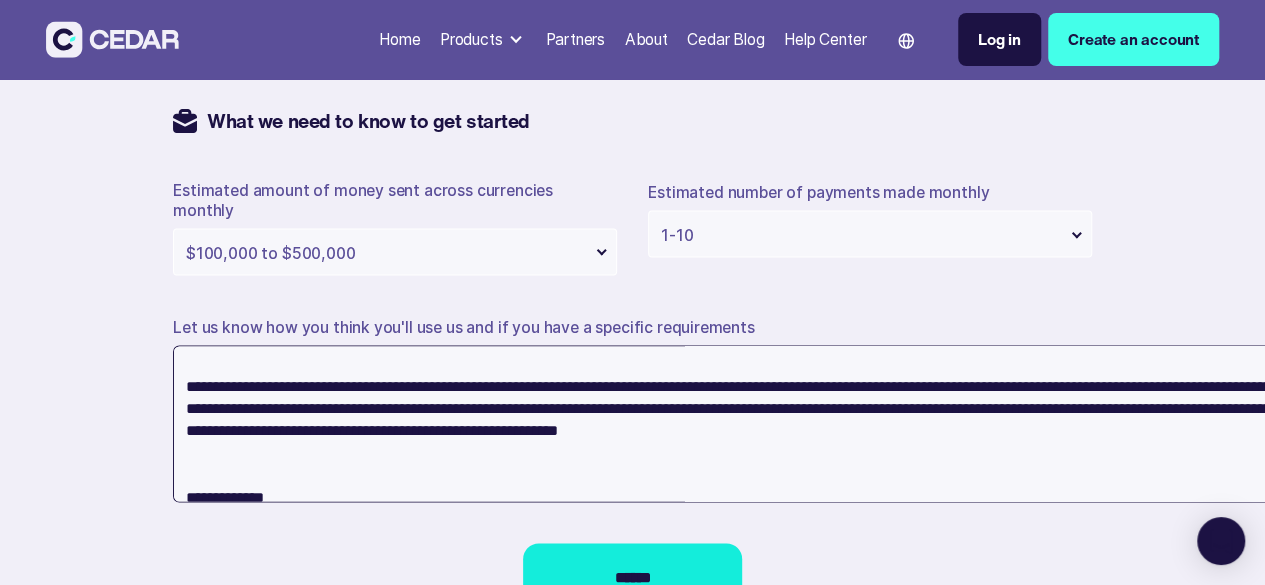 drag, startPoint x: 778, startPoint y: 366, endPoint x: 947, endPoint y: 368, distance: 169.01184 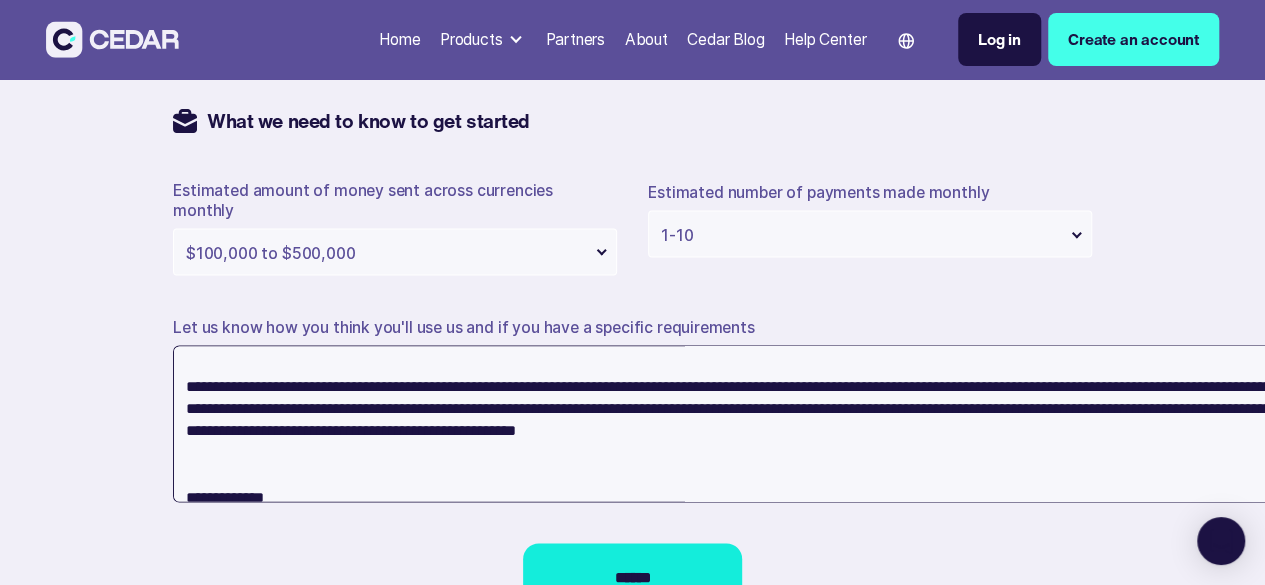 click on "******" at bounding box center [760, 423] 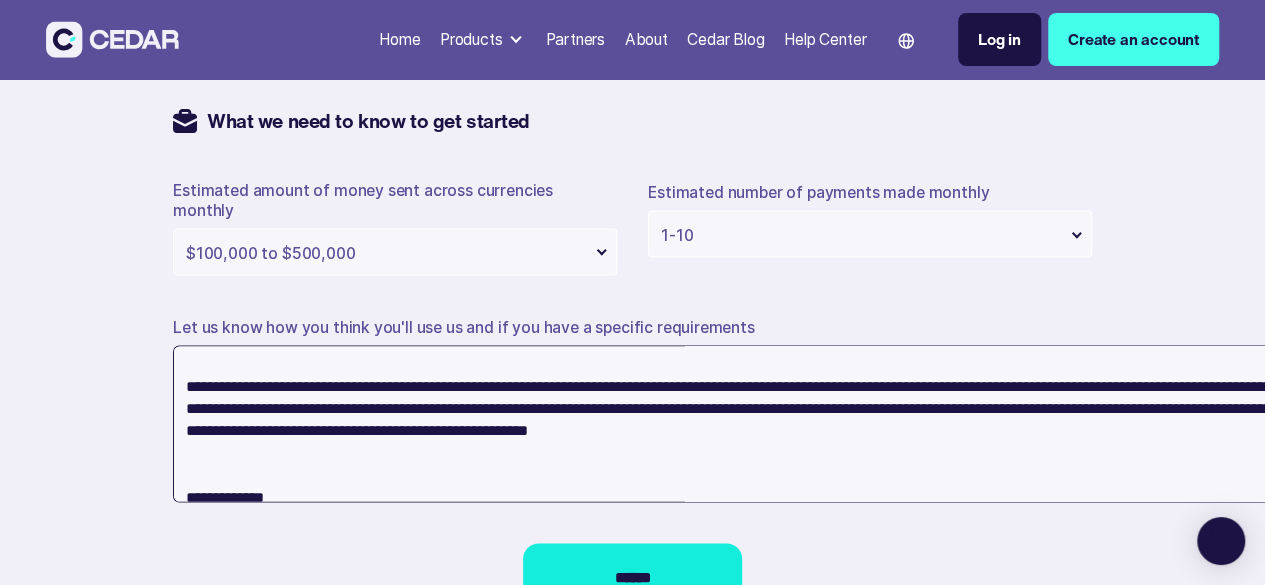 click on "******" at bounding box center [760, 423] 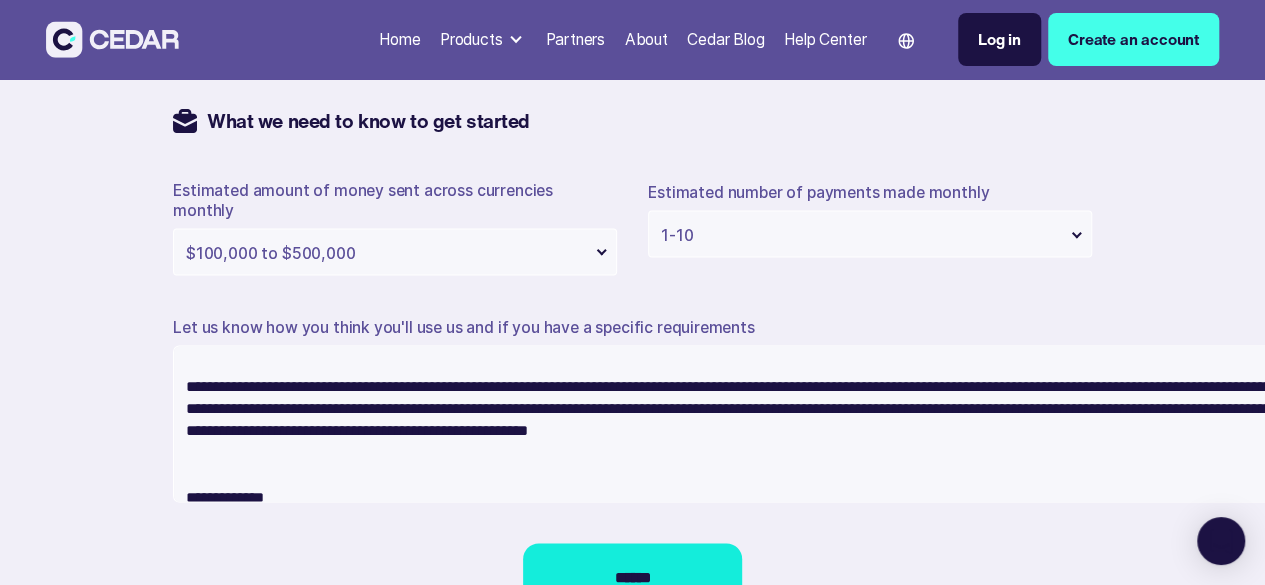 click on "******" at bounding box center [632, 576] 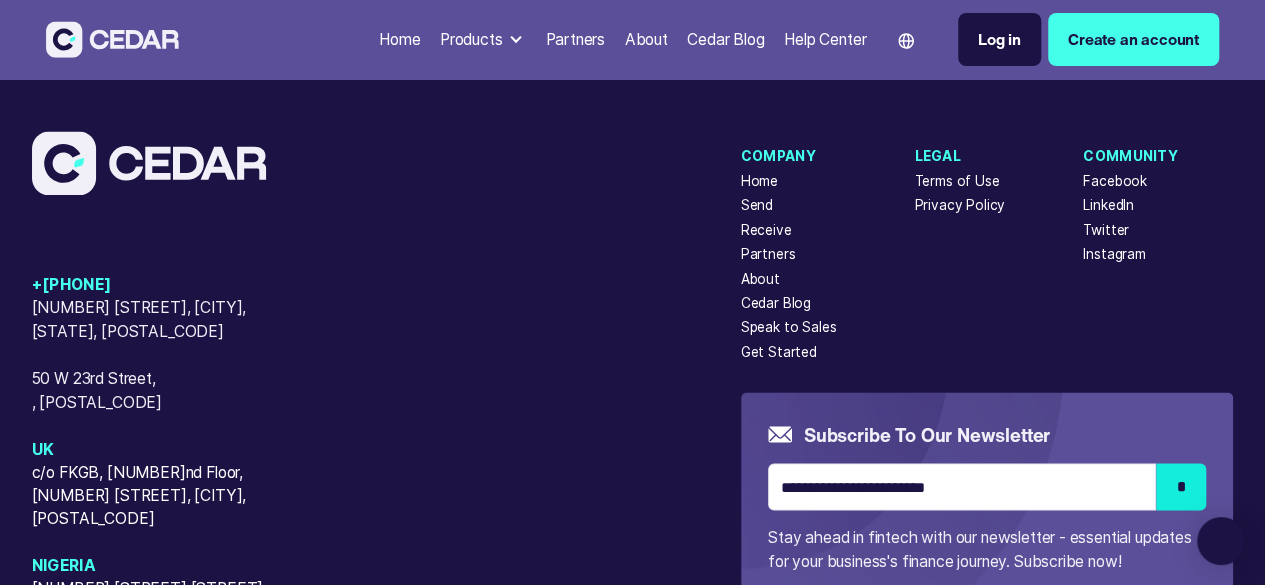 scroll, scrollTop: 452, scrollLeft: 0, axis: vertical 